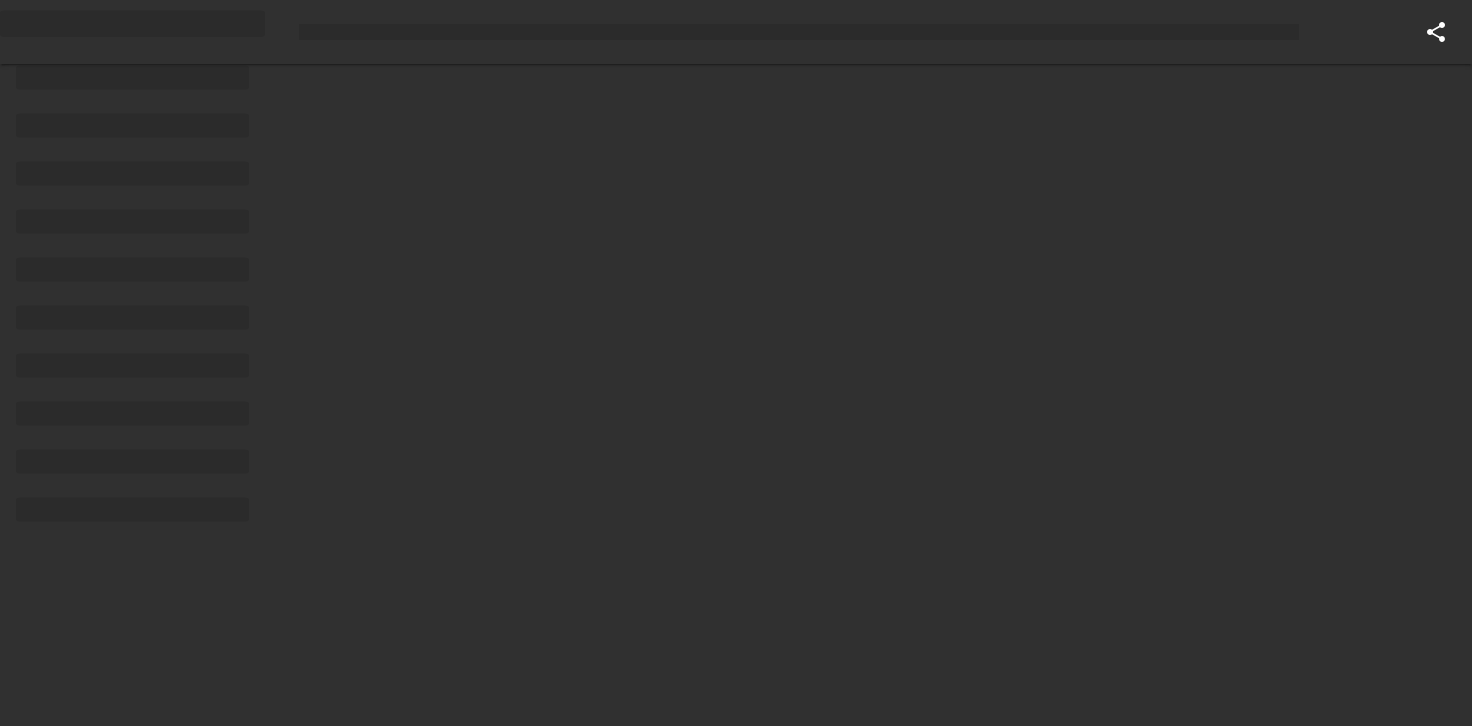 scroll, scrollTop: 0, scrollLeft: 0, axis: both 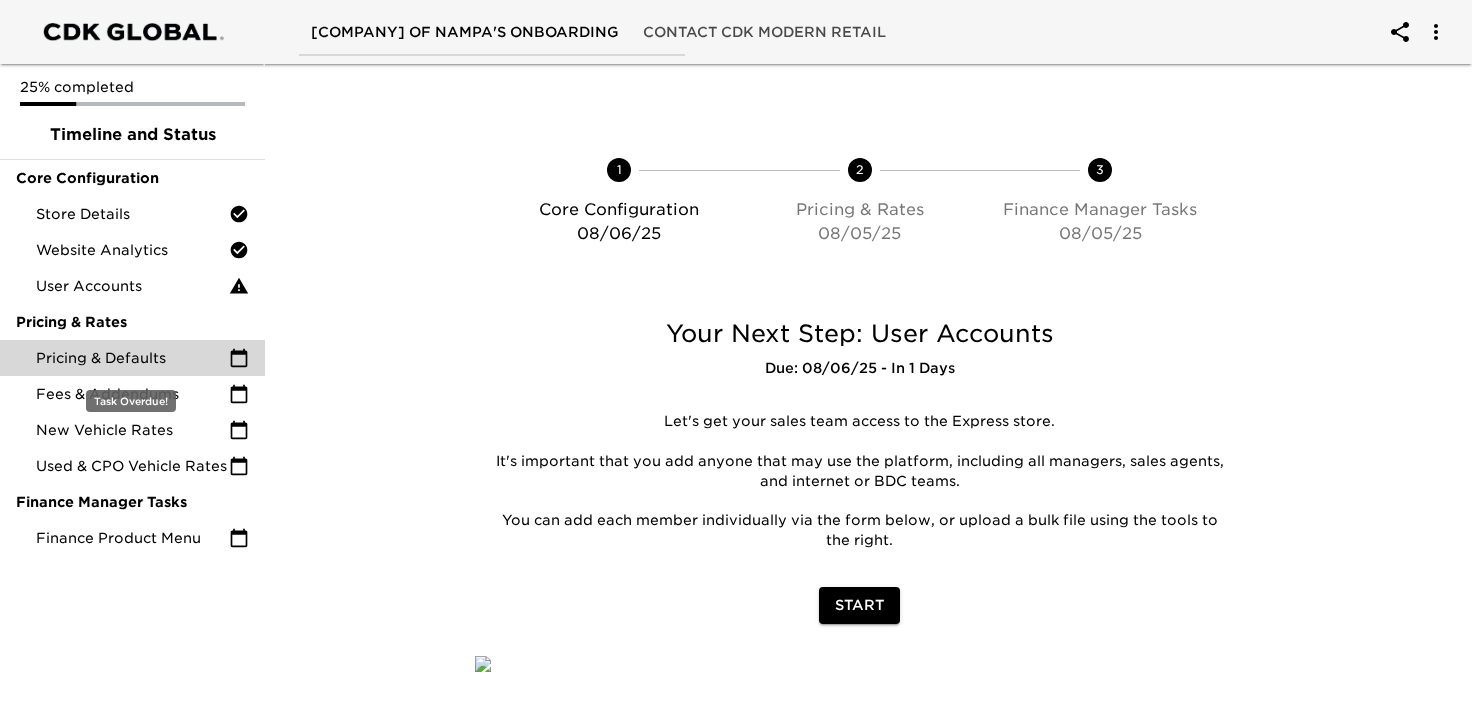click on "Pricing & Defaults" at bounding box center [132, 358] 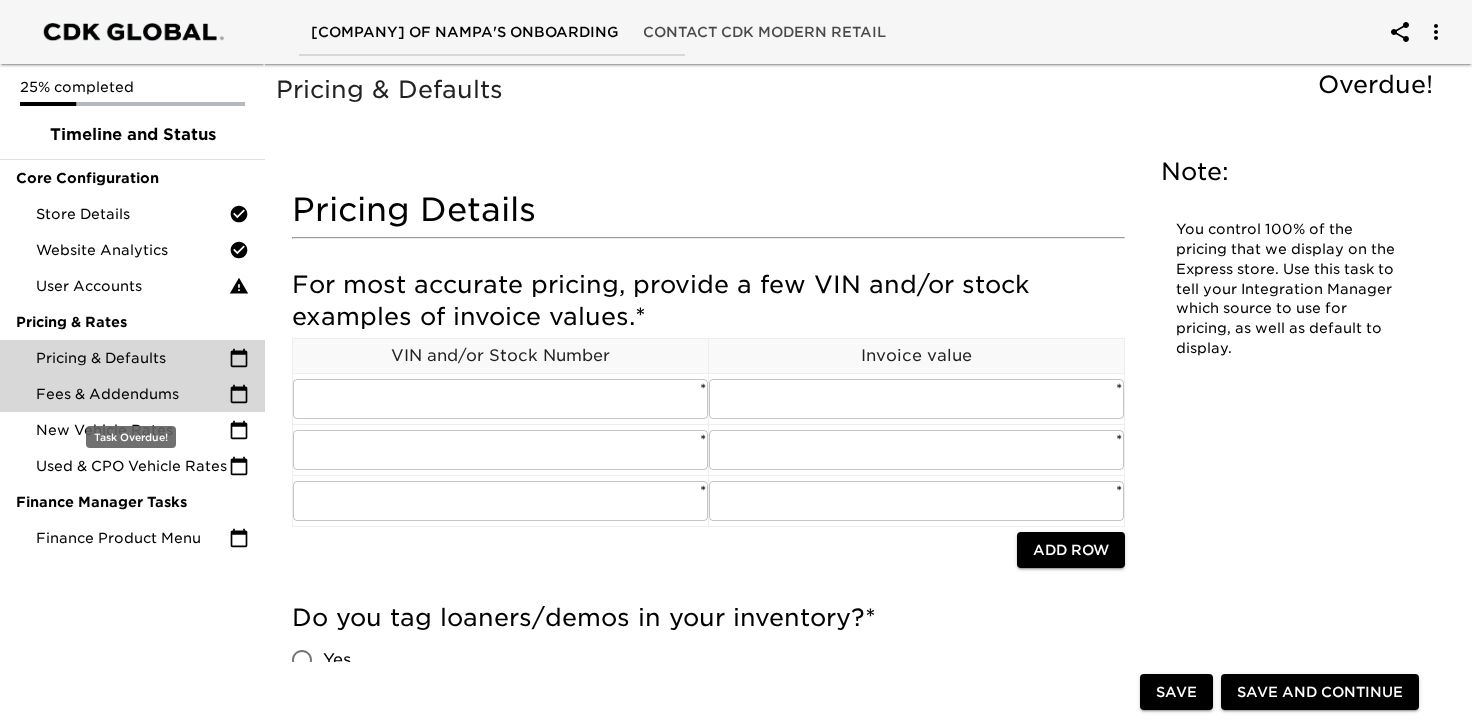 click on "Fees & Addendums" at bounding box center (132, 394) 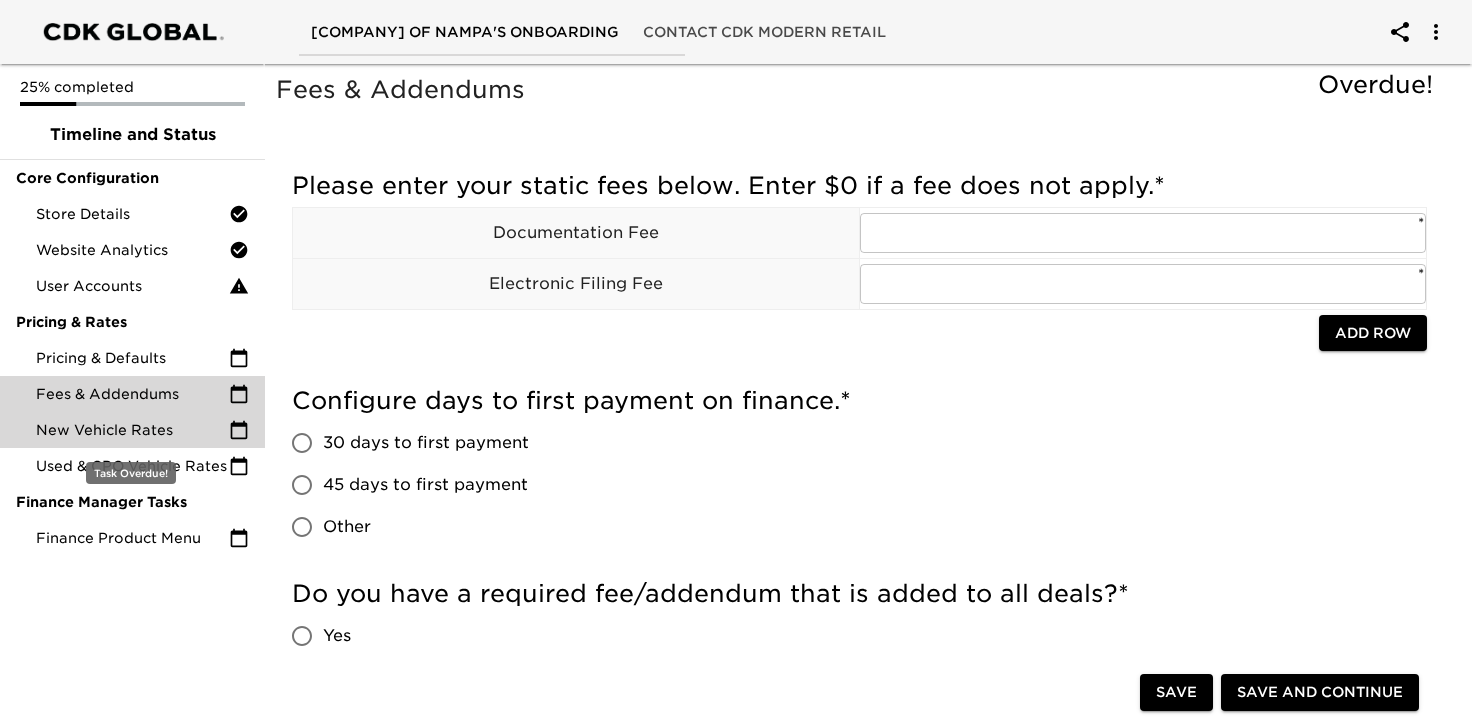 click on "New Vehicle Rates" at bounding box center (132, 430) 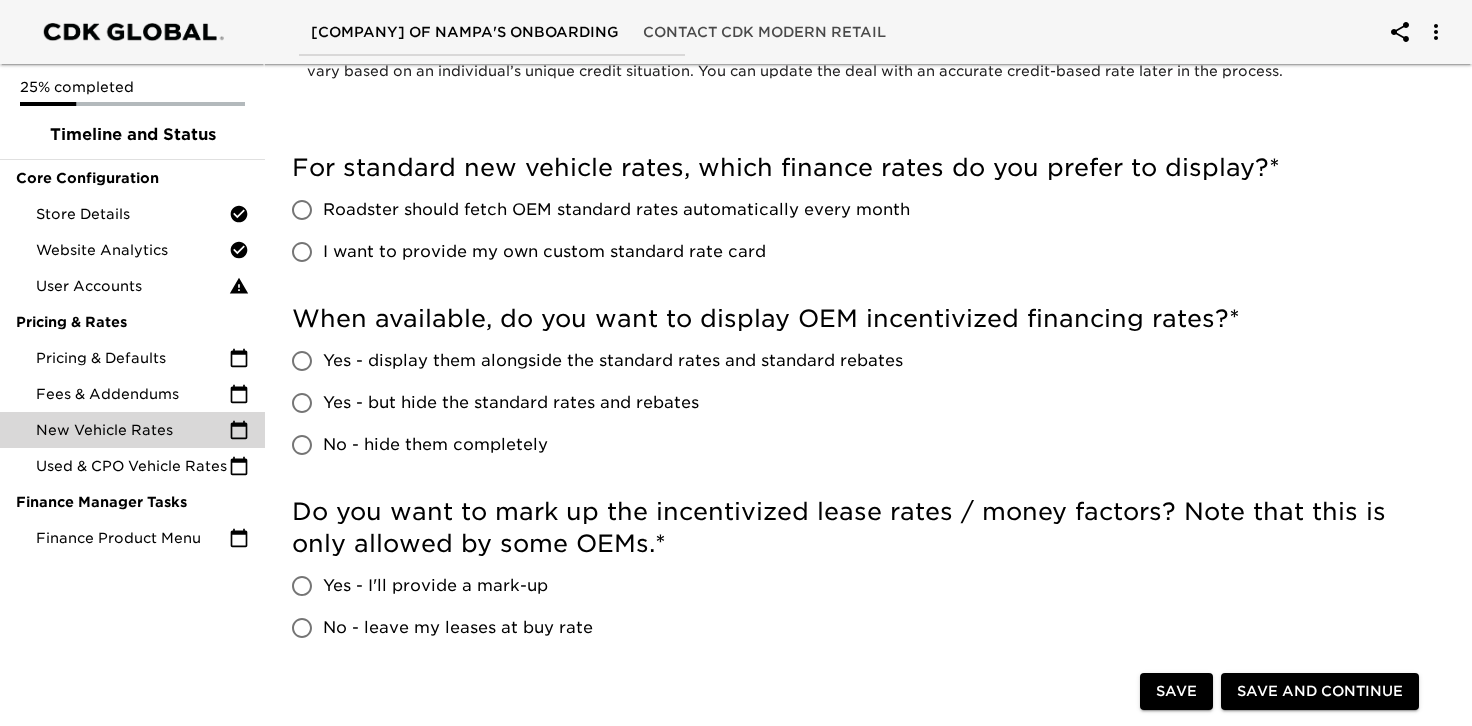 scroll, scrollTop: 0, scrollLeft: 0, axis: both 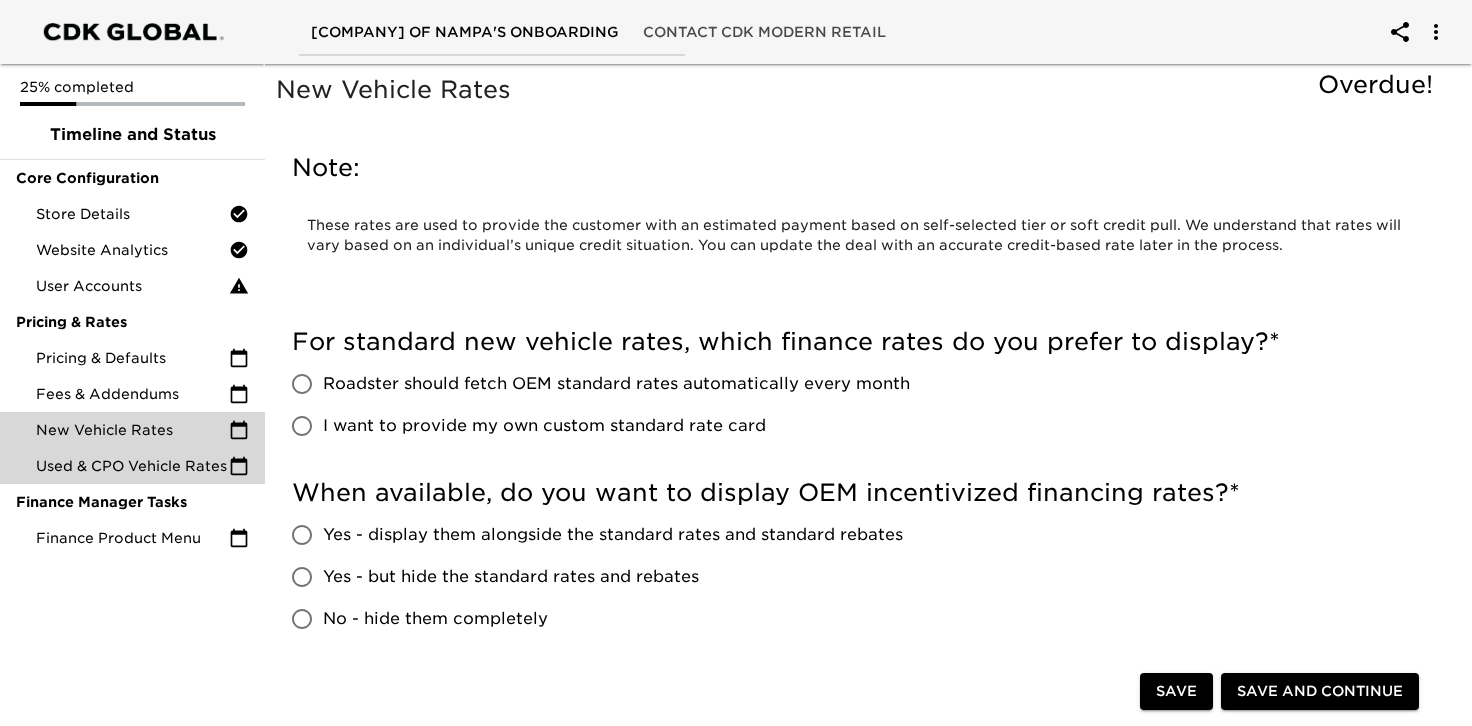 click on "Used & CPO Vehicle Rates" at bounding box center (132, 466) 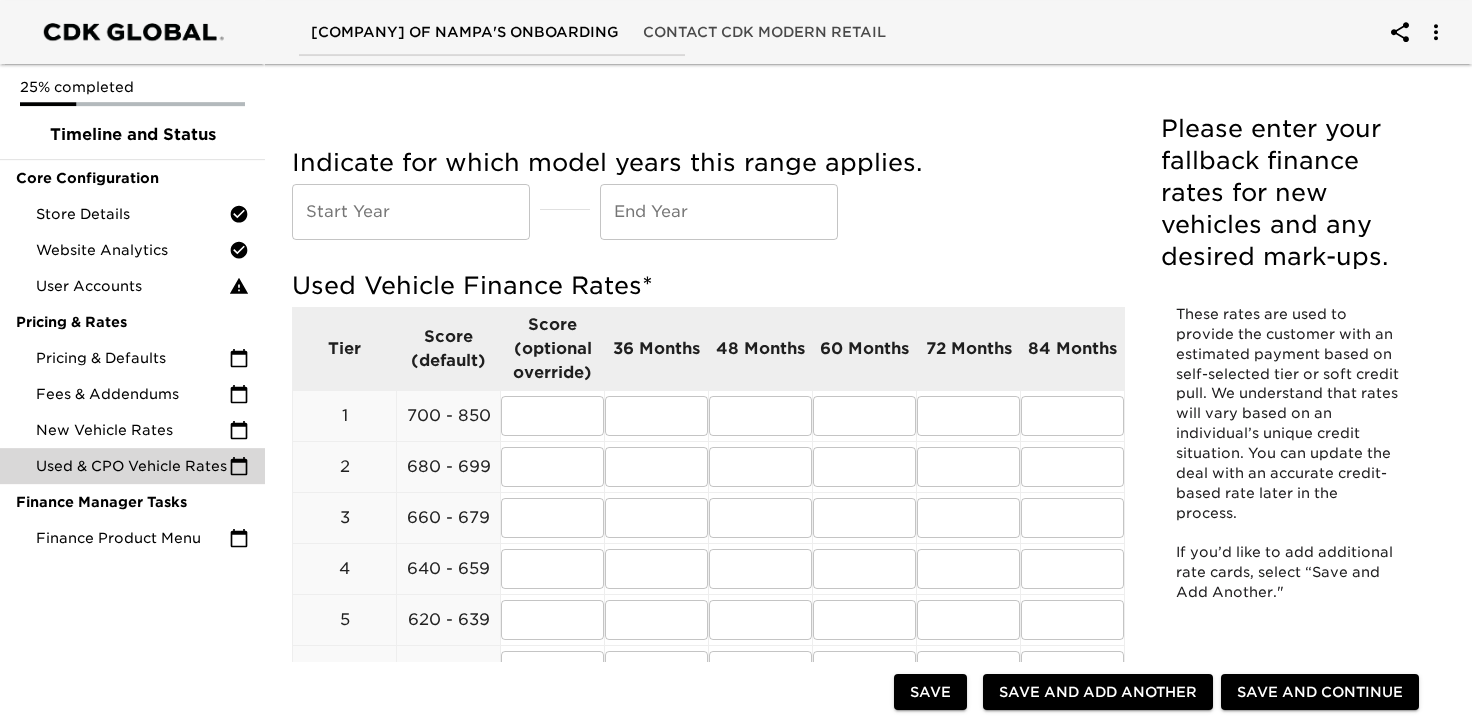 scroll, scrollTop: 0, scrollLeft: 0, axis: both 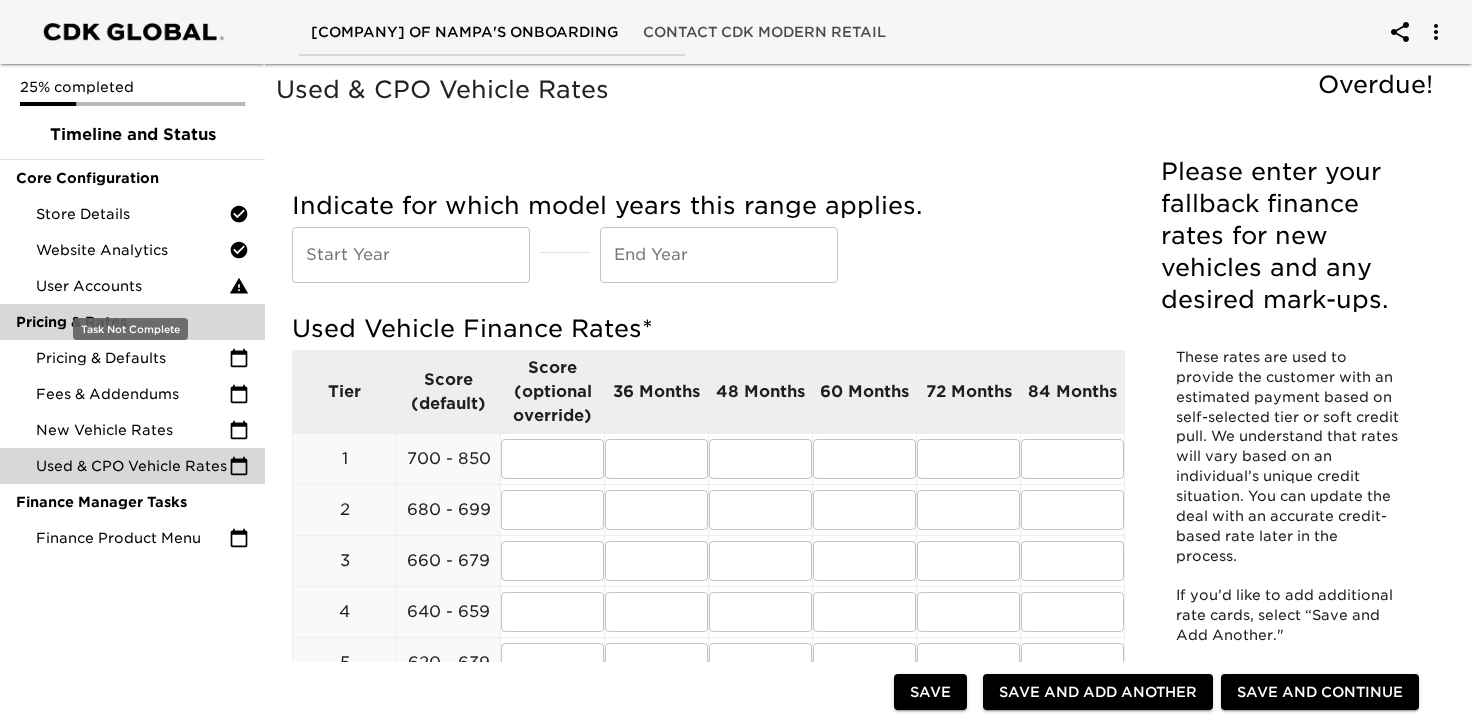 drag, startPoint x: 143, startPoint y: 290, endPoint x: 260, endPoint y: 340, distance: 127.236 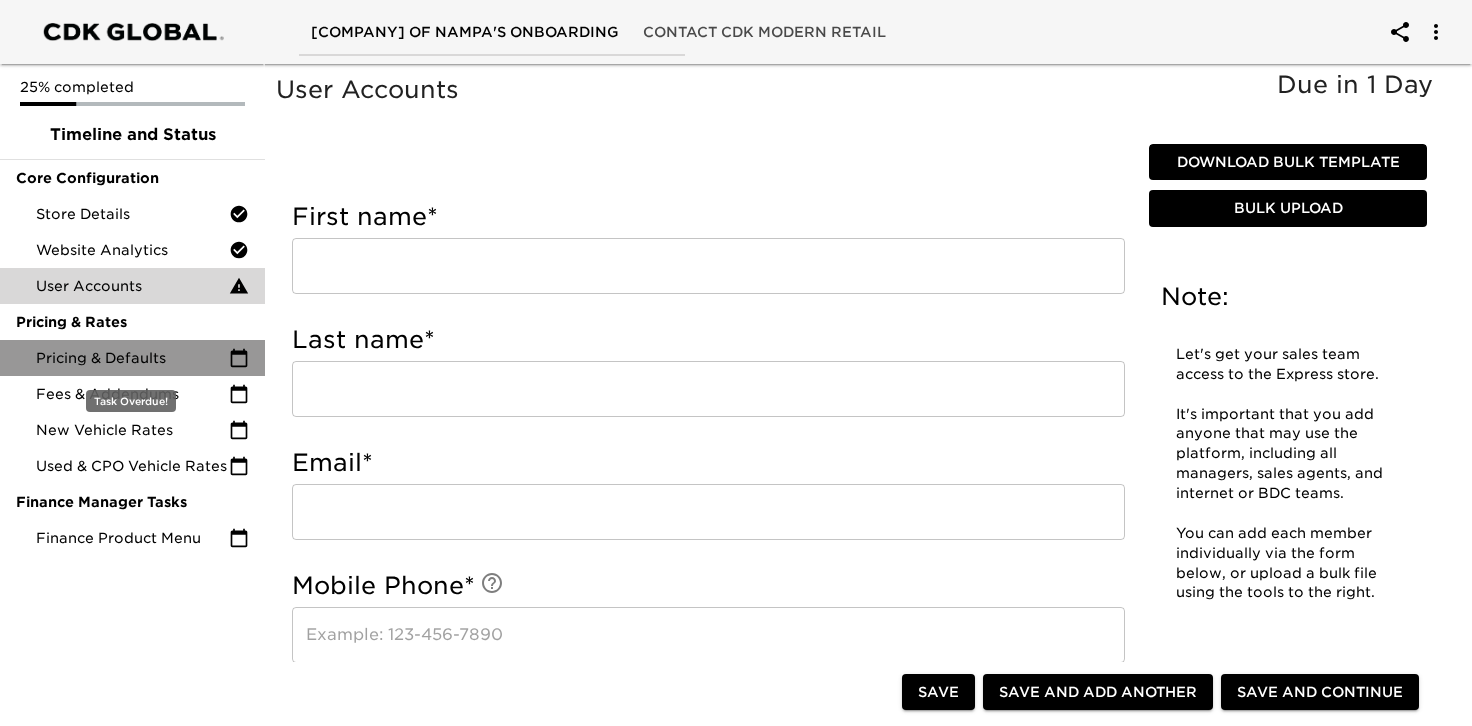 click on "Pricing & Defaults" at bounding box center [132, 358] 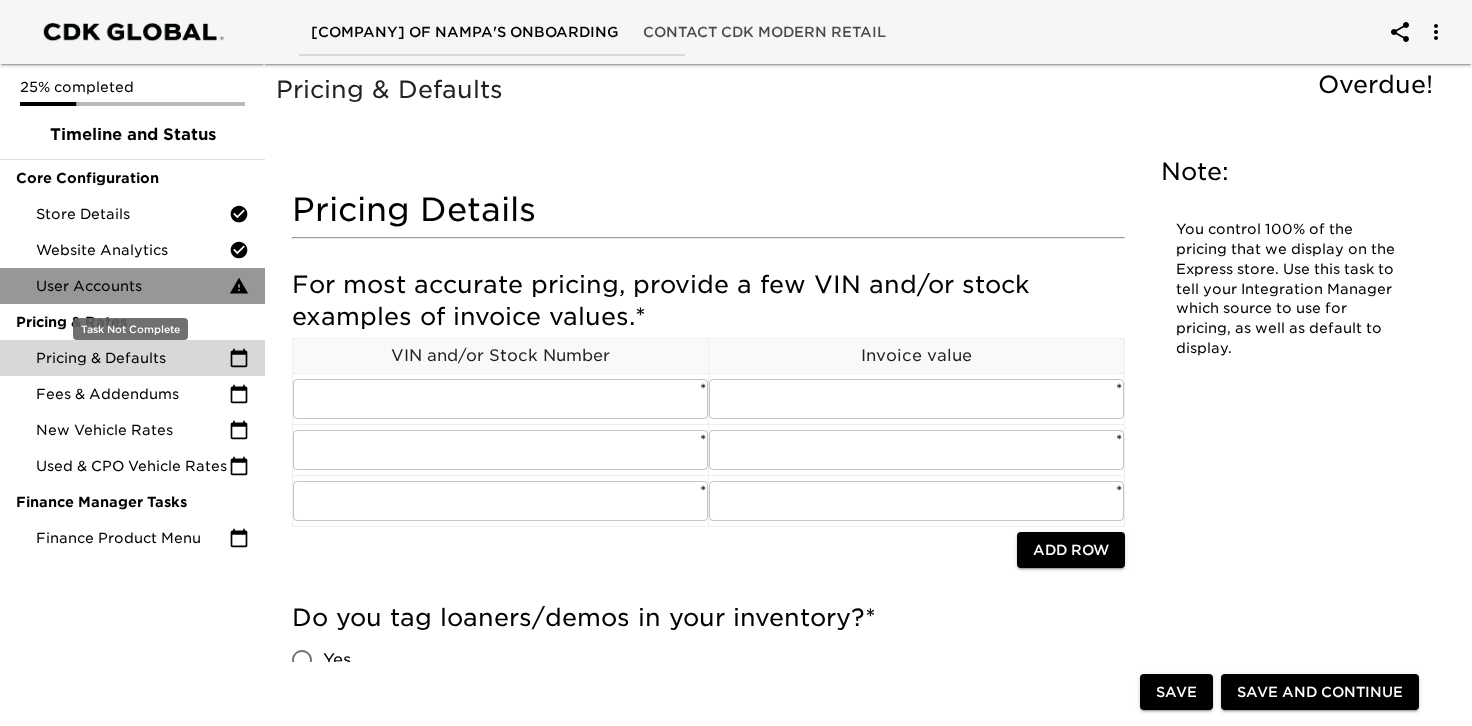 click on "User Accounts" at bounding box center (132, 286) 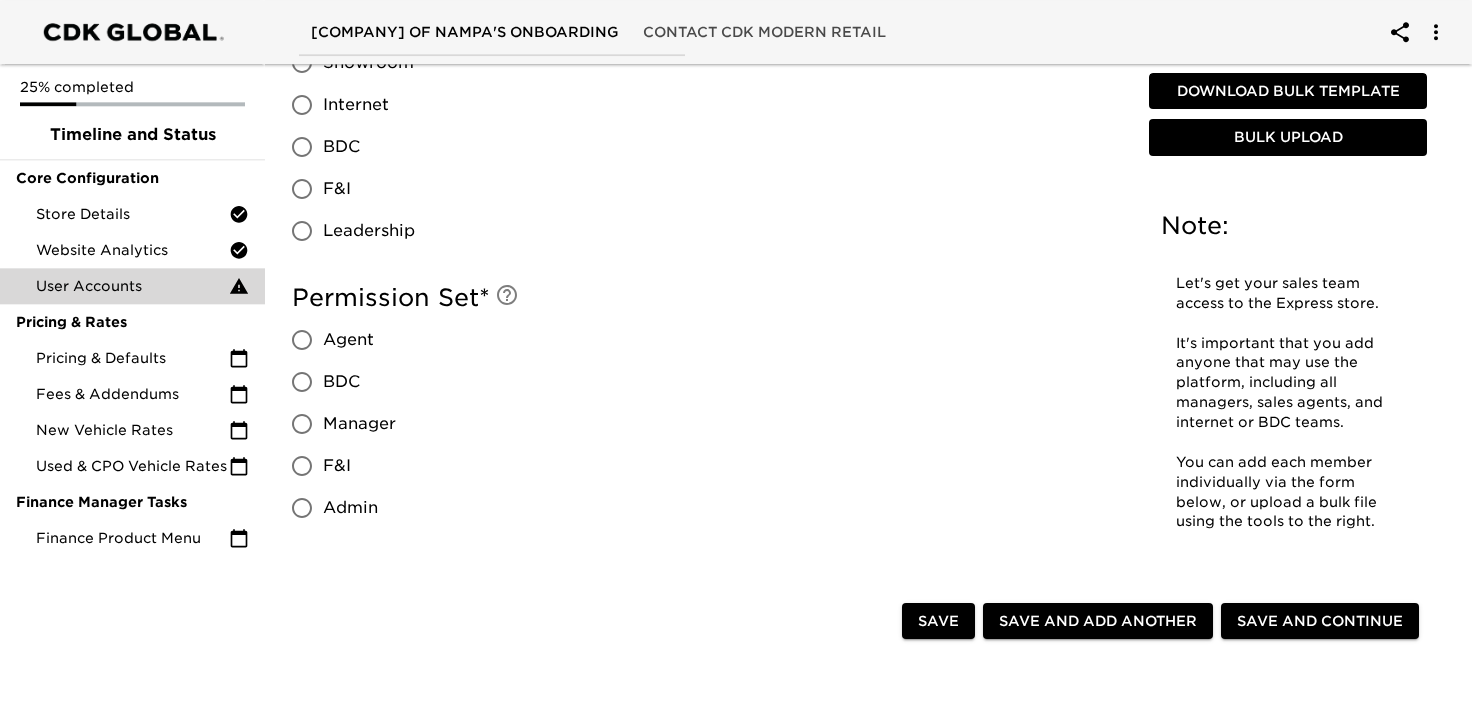 scroll, scrollTop: 1094, scrollLeft: 0, axis: vertical 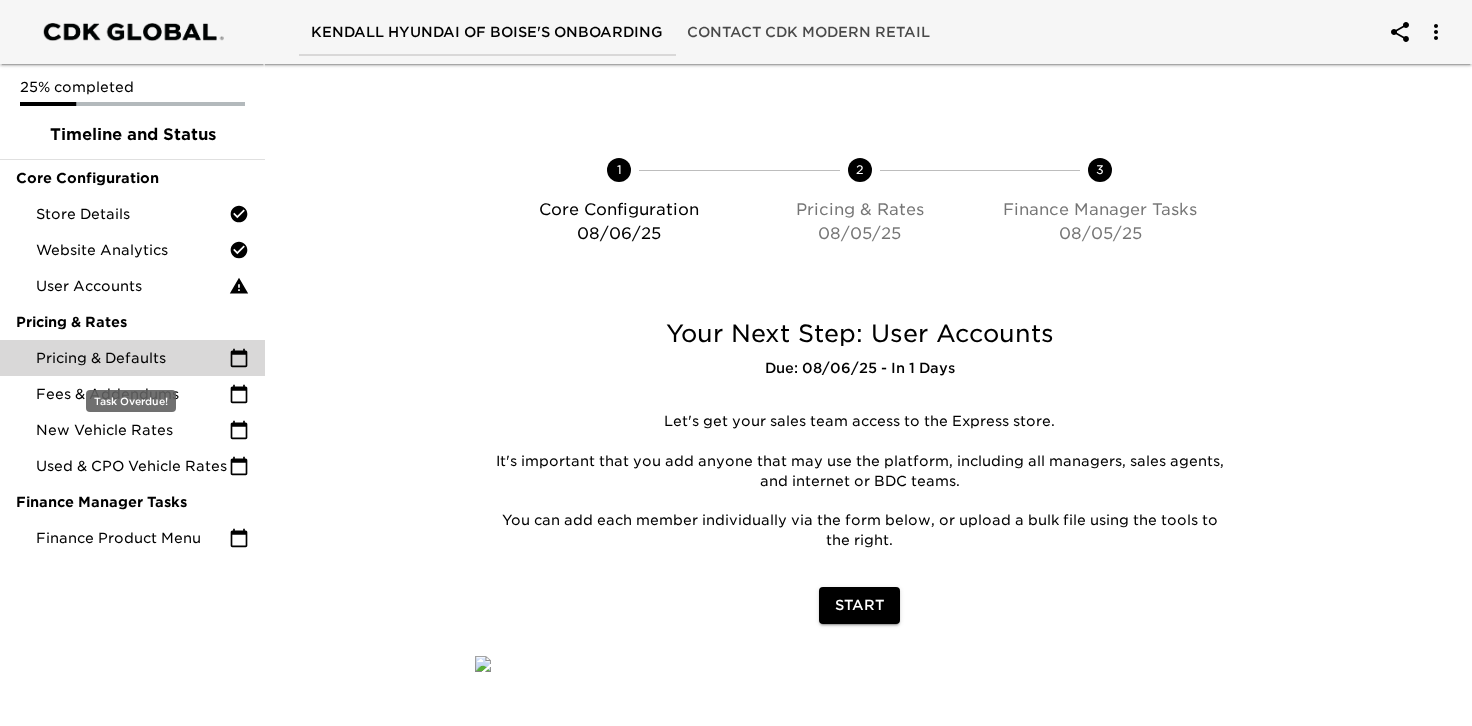 click on "Pricing & Defaults" at bounding box center [132, 358] 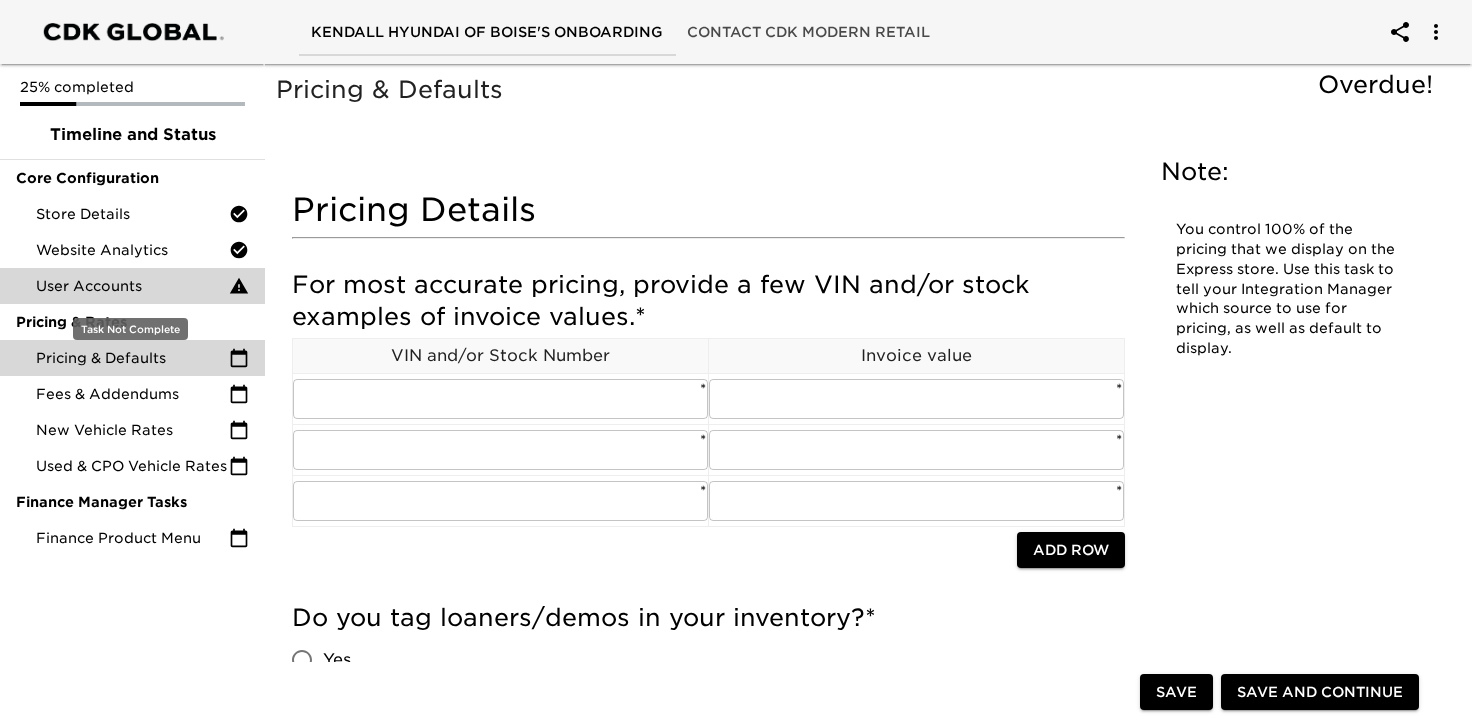 click on "User Accounts" at bounding box center [132, 286] 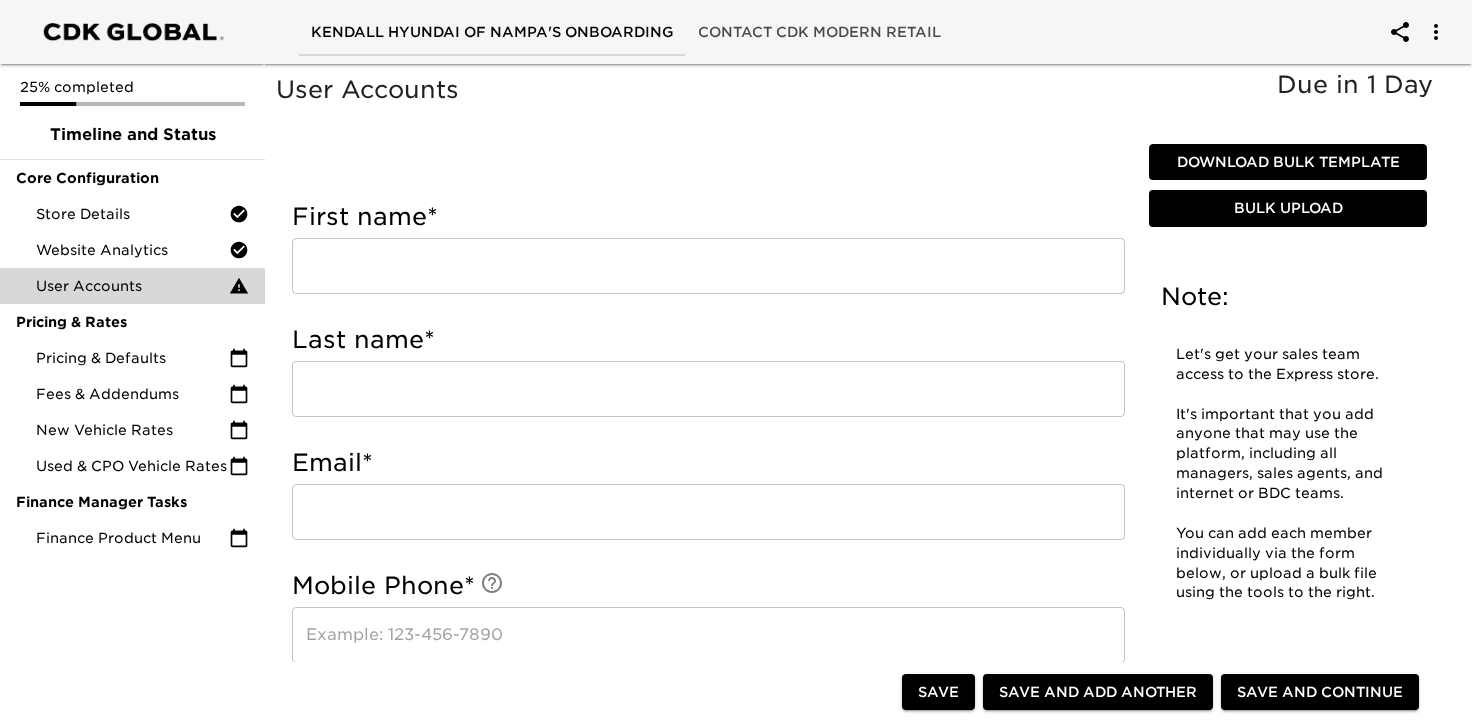 scroll, scrollTop: 0, scrollLeft: 0, axis: both 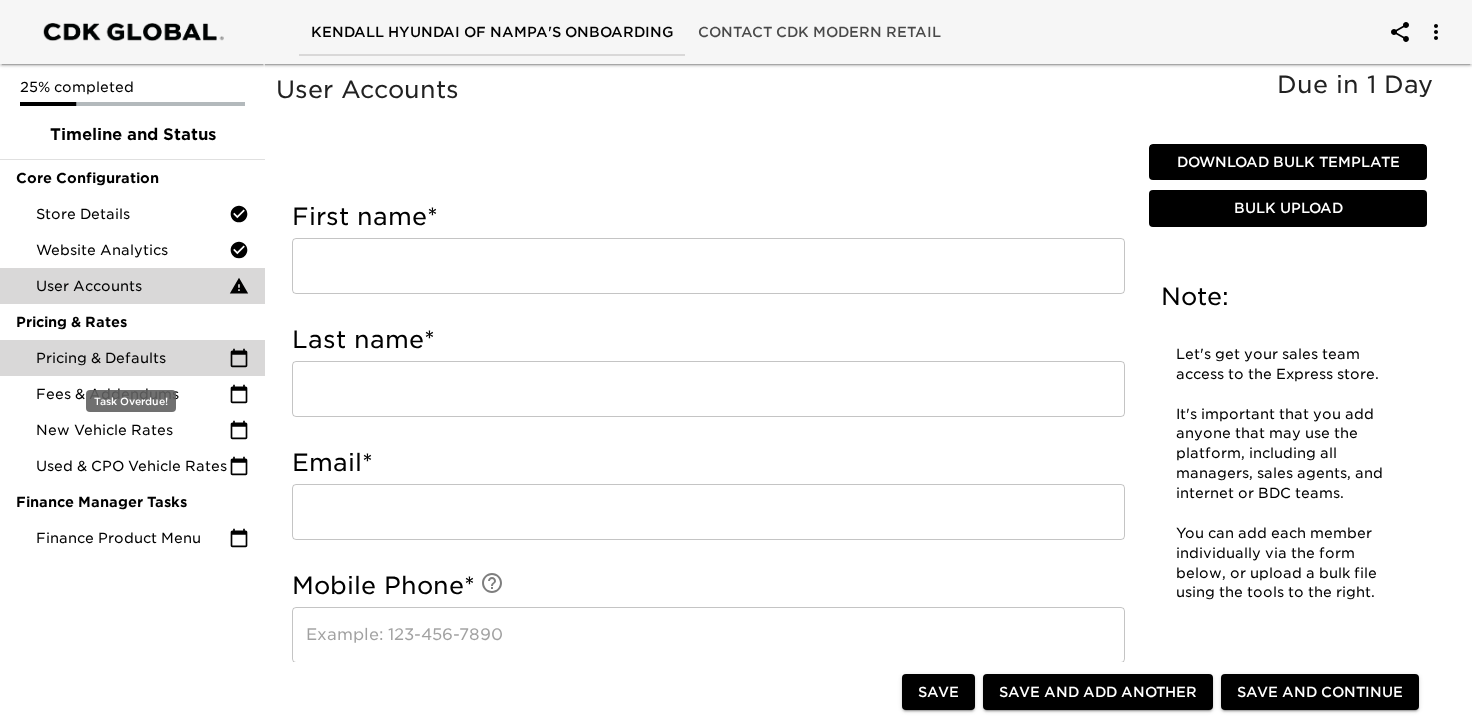 click on "Pricing & Defaults" at bounding box center (132, 358) 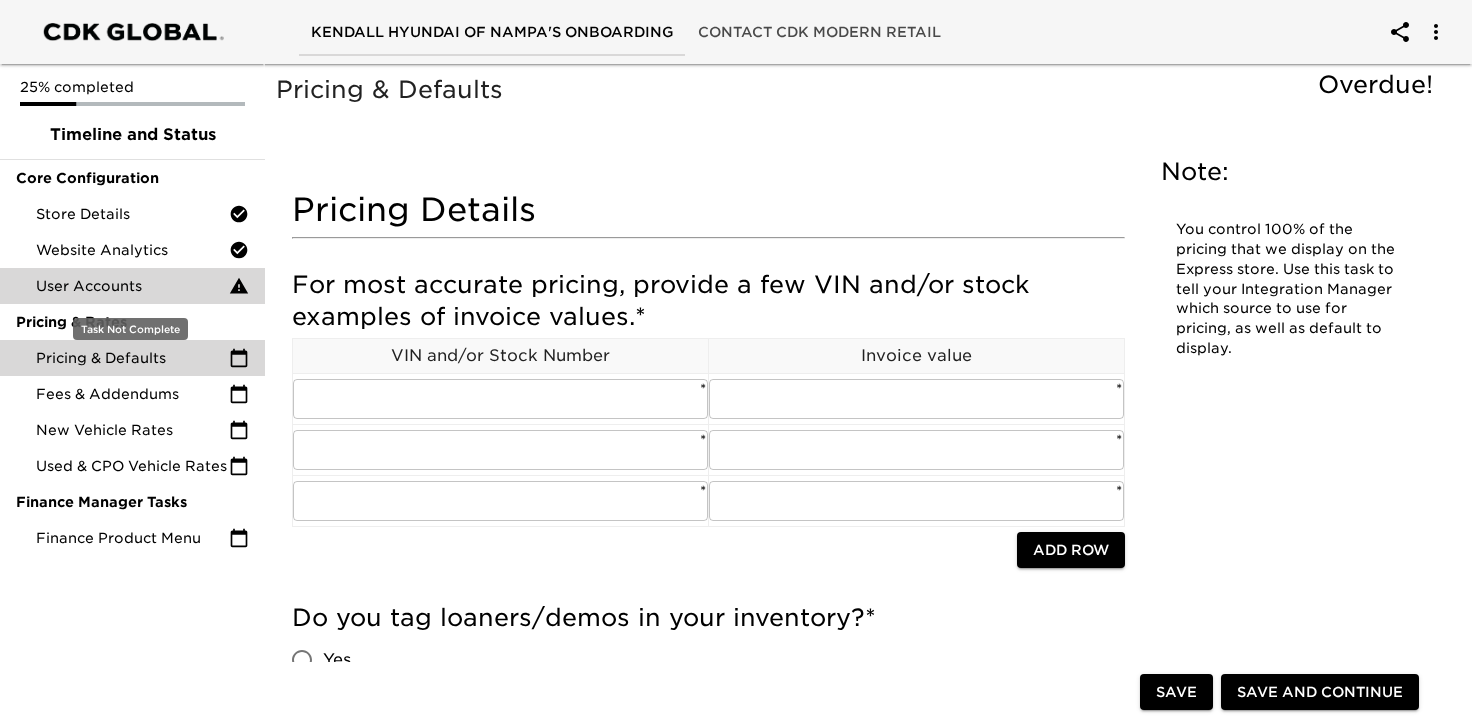 click on "User Accounts" at bounding box center [132, 286] 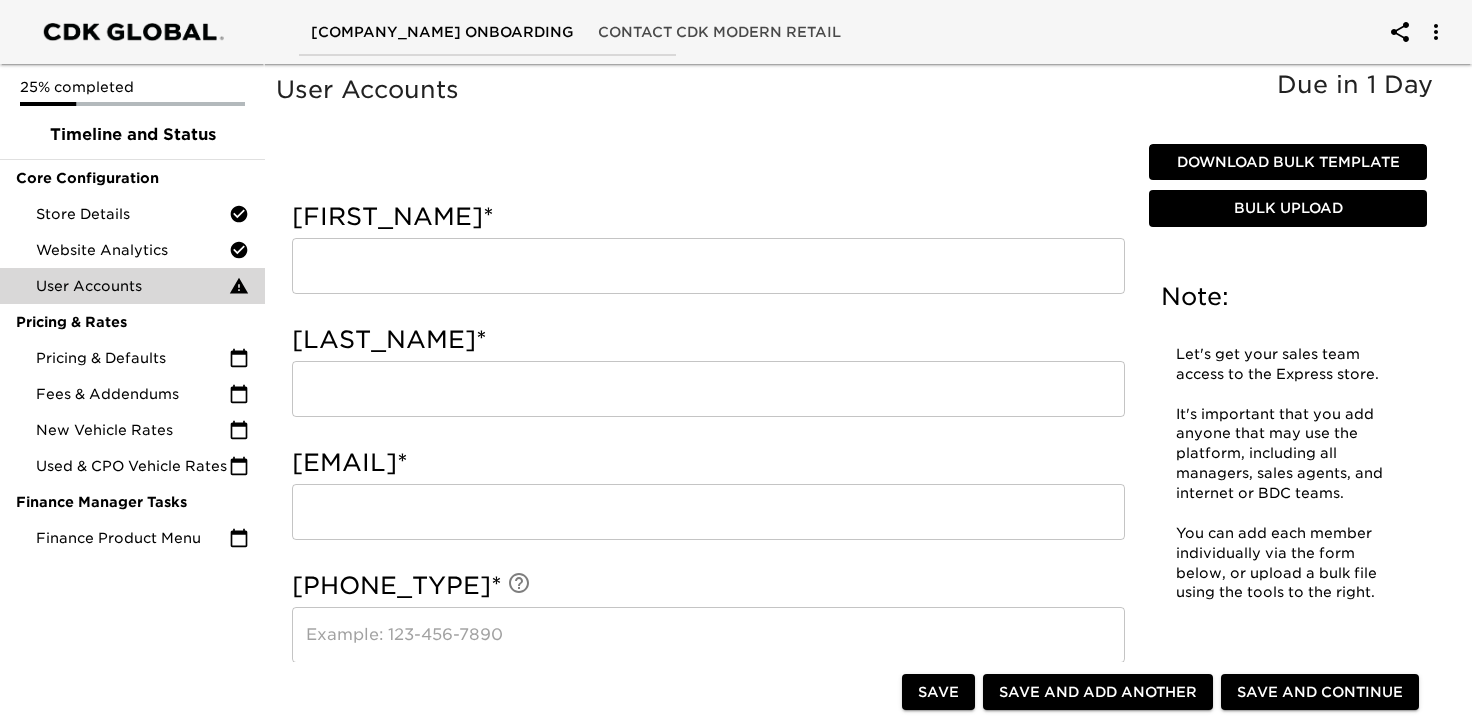 scroll, scrollTop: 0, scrollLeft: 0, axis: both 